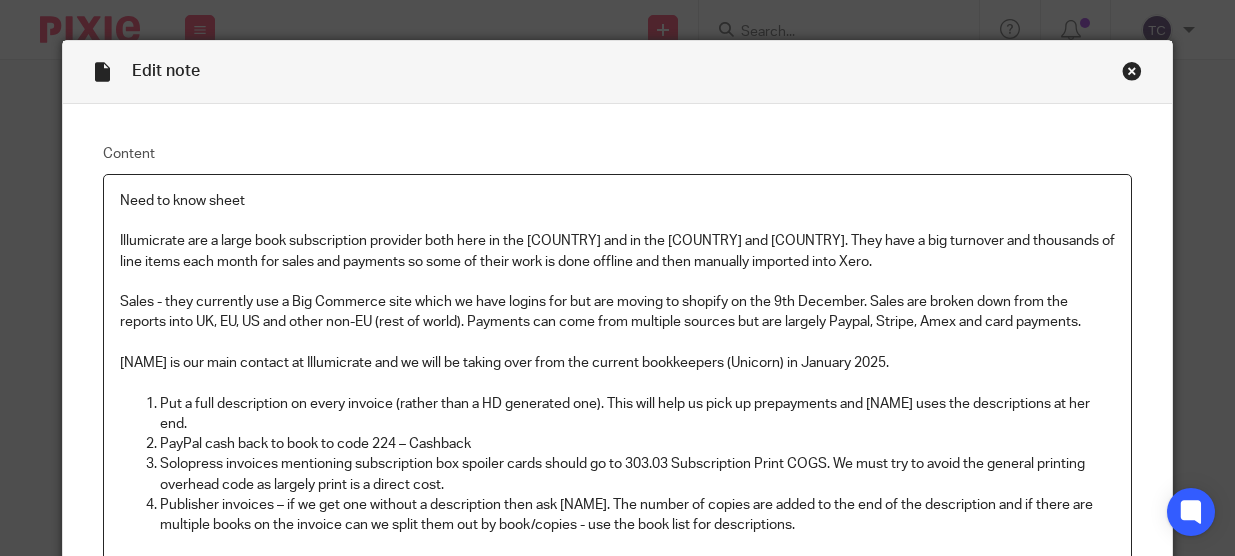 scroll, scrollTop: 0, scrollLeft: 0, axis: both 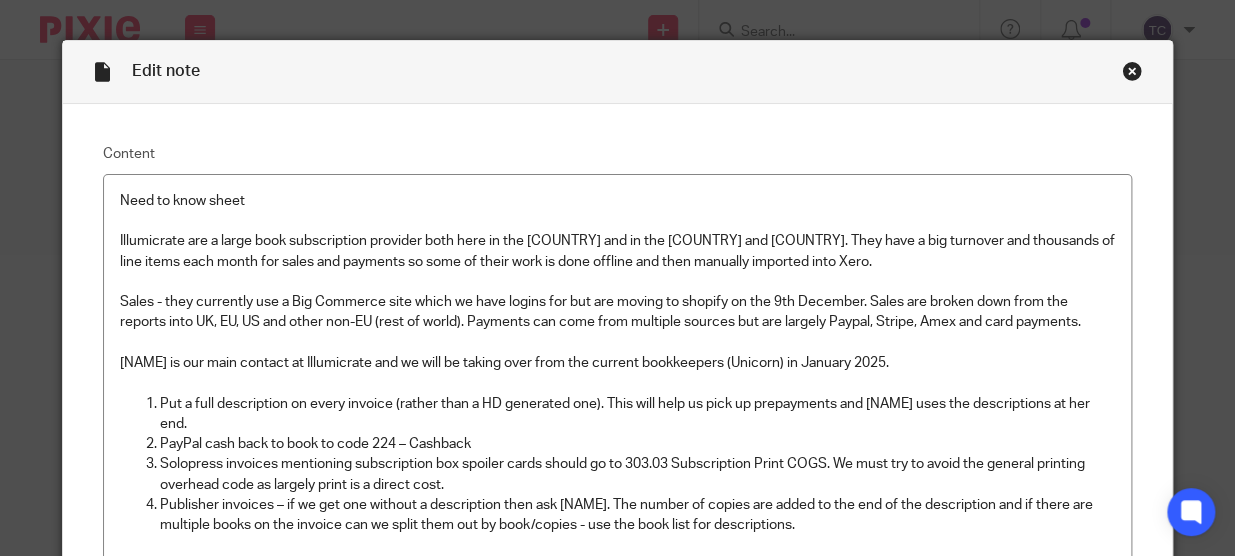 click at bounding box center (1132, 71) 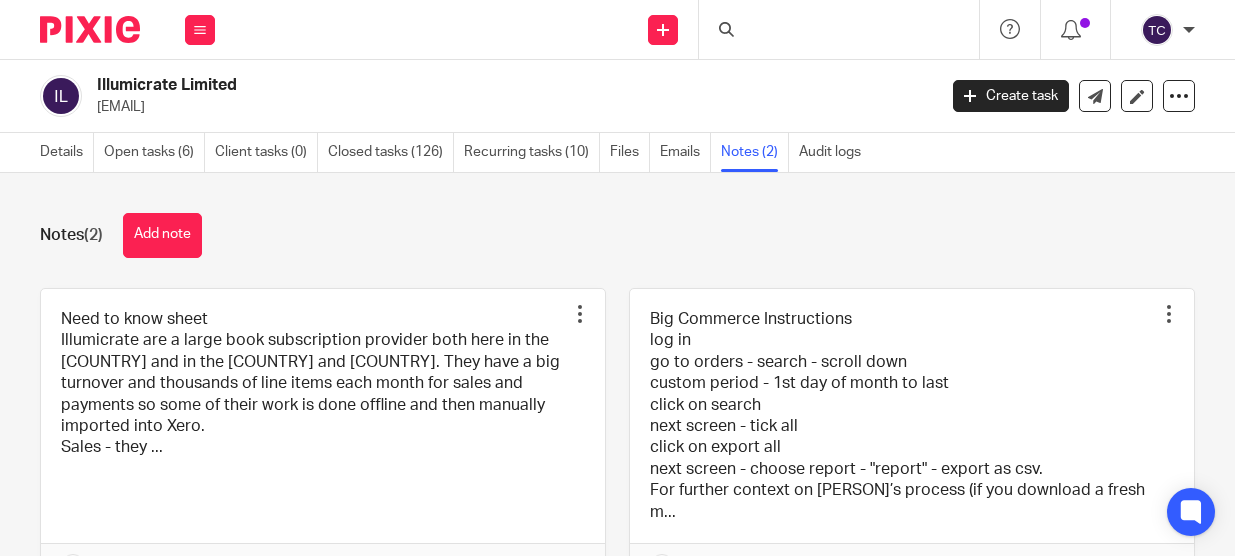 scroll, scrollTop: 0, scrollLeft: 0, axis: both 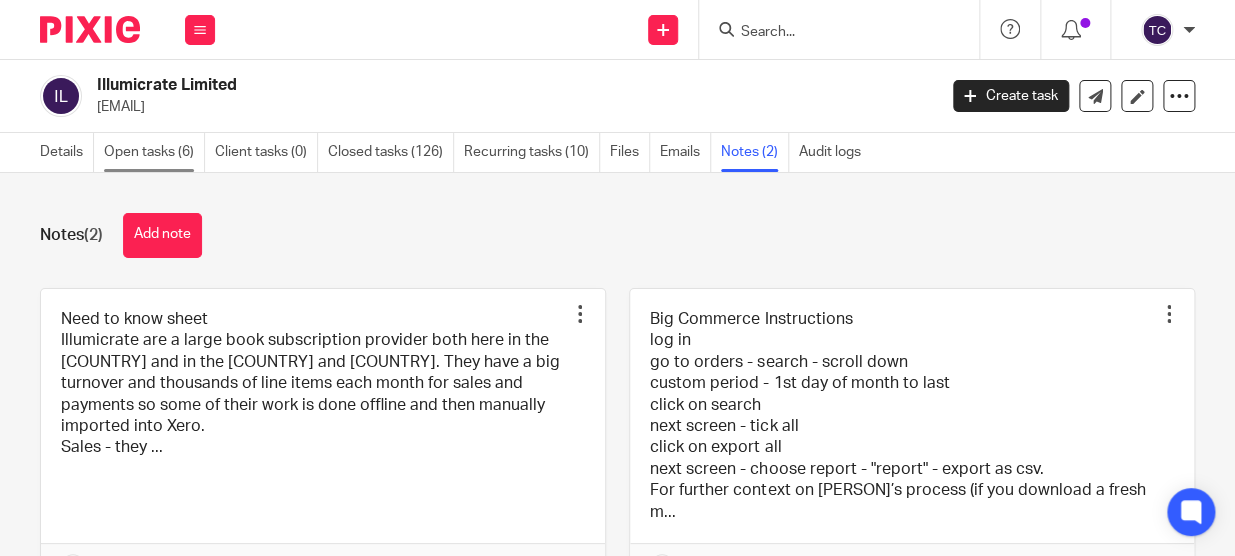 click on "Open tasks (6)" at bounding box center (154, 152) 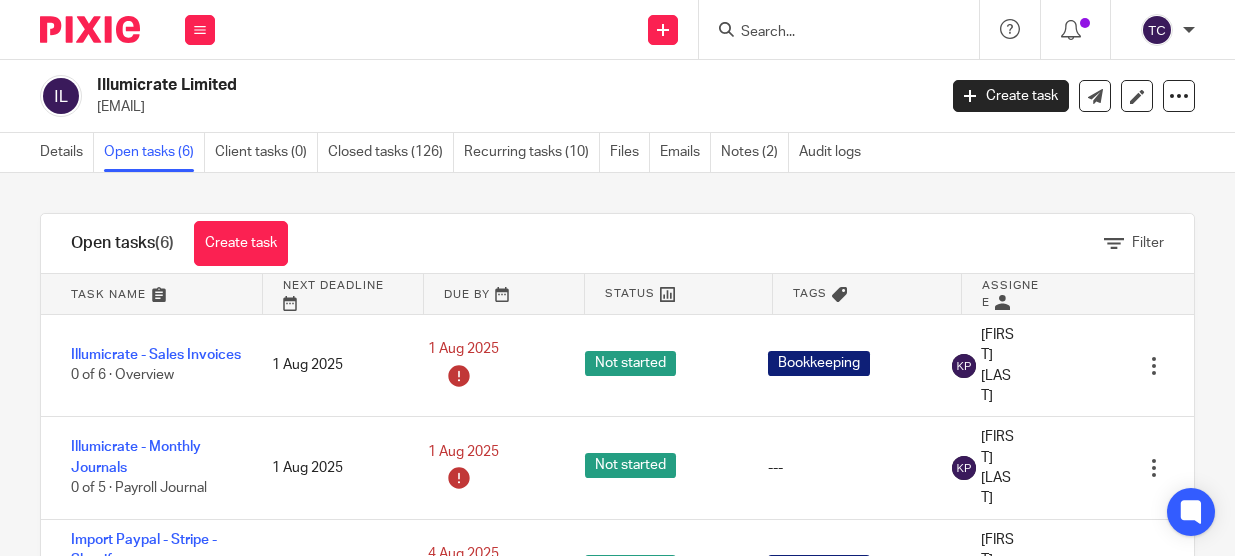 scroll, scrollTop: 0, scrollLeft: 0, axis: both 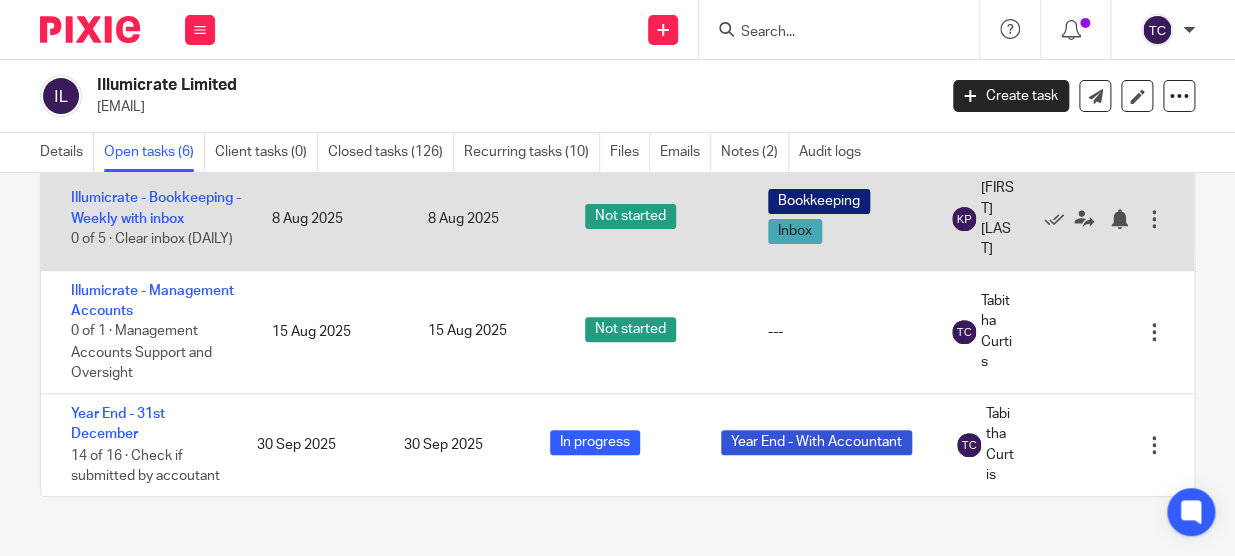 drag, startPoint x: 490, startPoint y: 150, endPoint x: 497, endPoint y: 176, distance: 26.925823 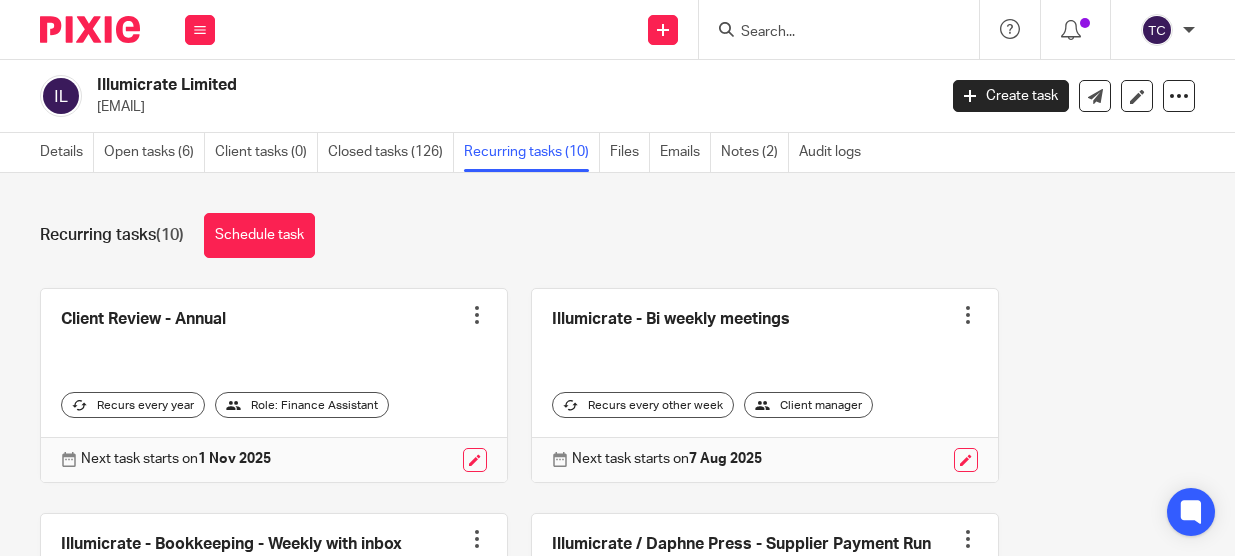 scroll, scrollTop: 0, scrollLeft: 0, axis: both 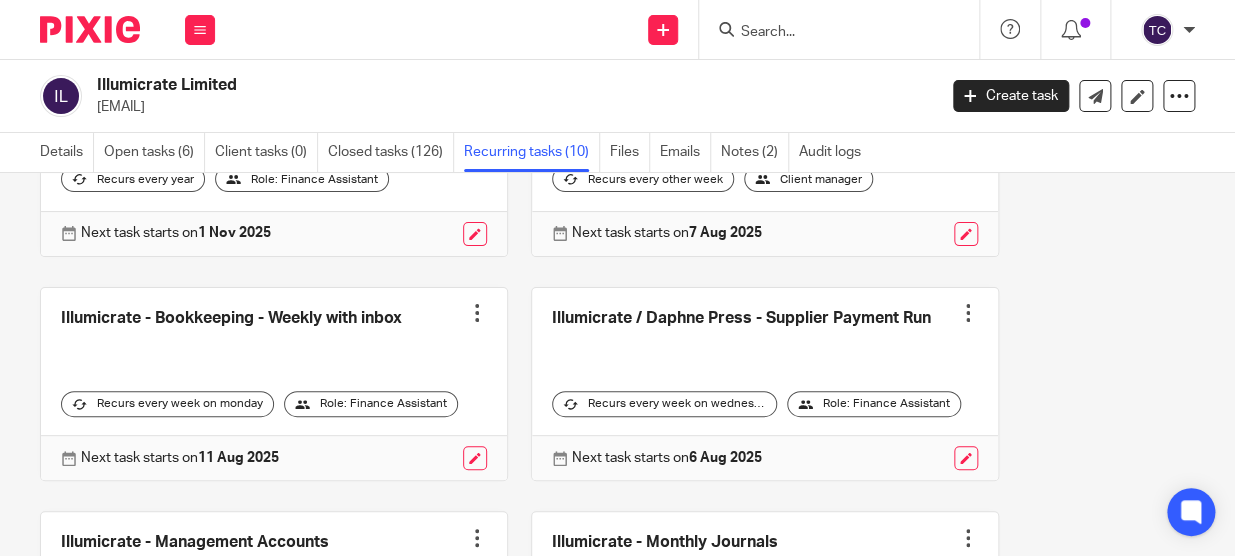 click at bounding box center (765, 384) 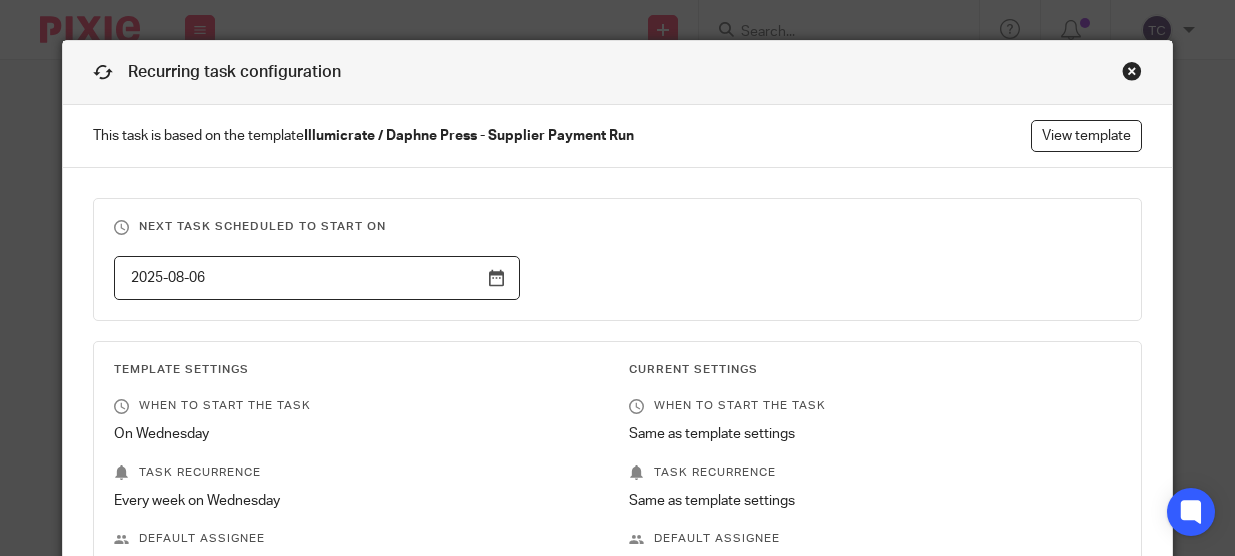 scroll, scrollTop: 0, scrollLeft: 0, axis: both 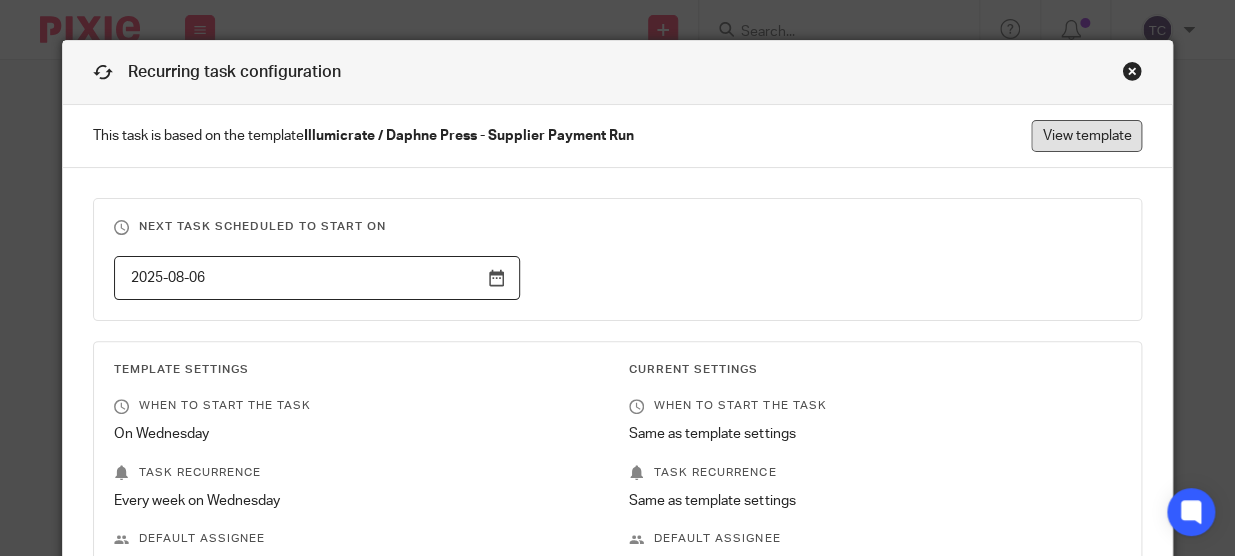 click on "View template" at bounding box center [1086, 136] 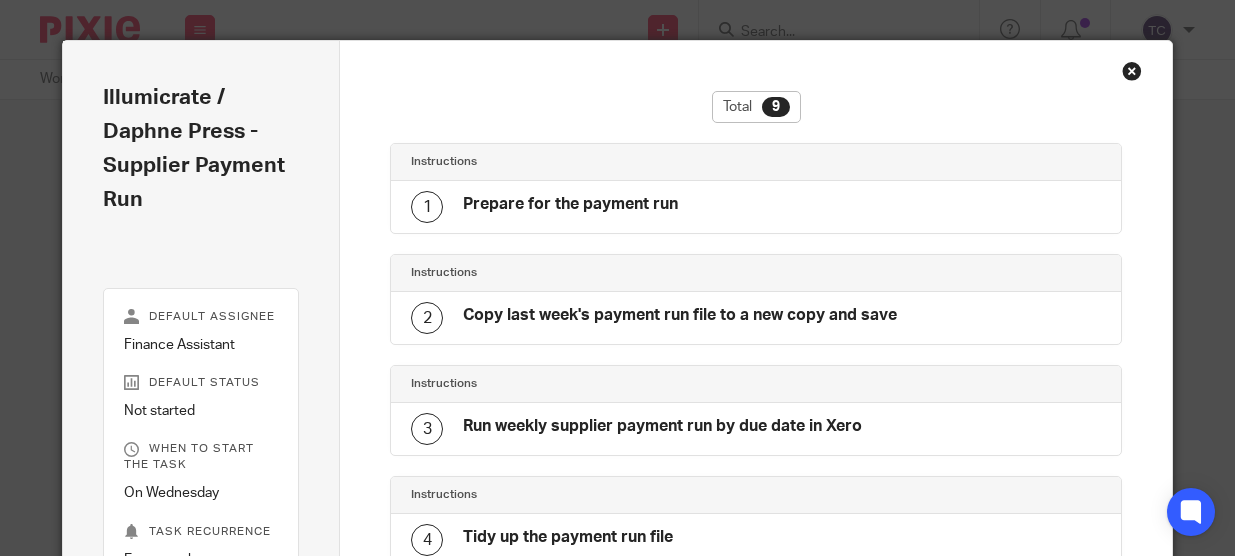 scroll, scrollTop: 0, scrollLeft: 0, axis: both 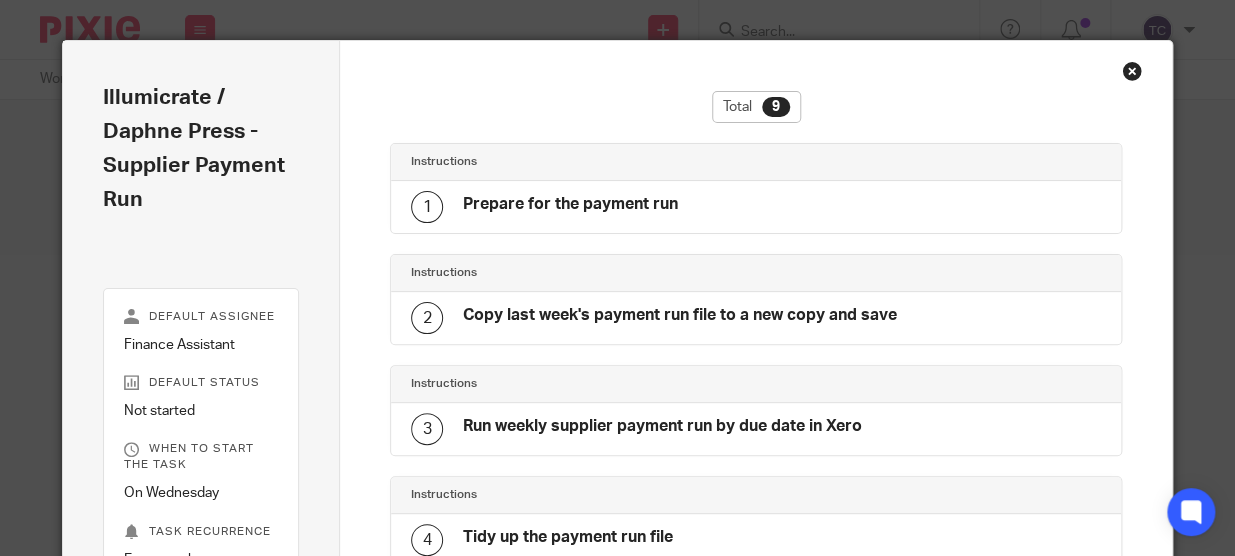 click on "1
Prepare for the payment run" at bounding box center [756, 207] 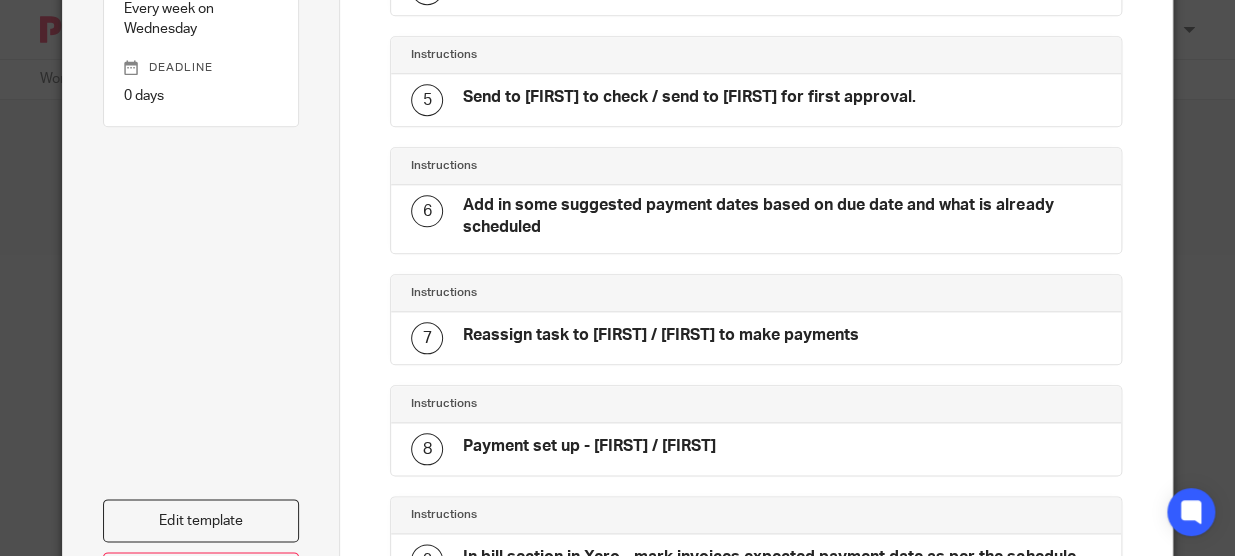 scroll, scrollTop: 720, scrollLeft: 0, axis: vertical 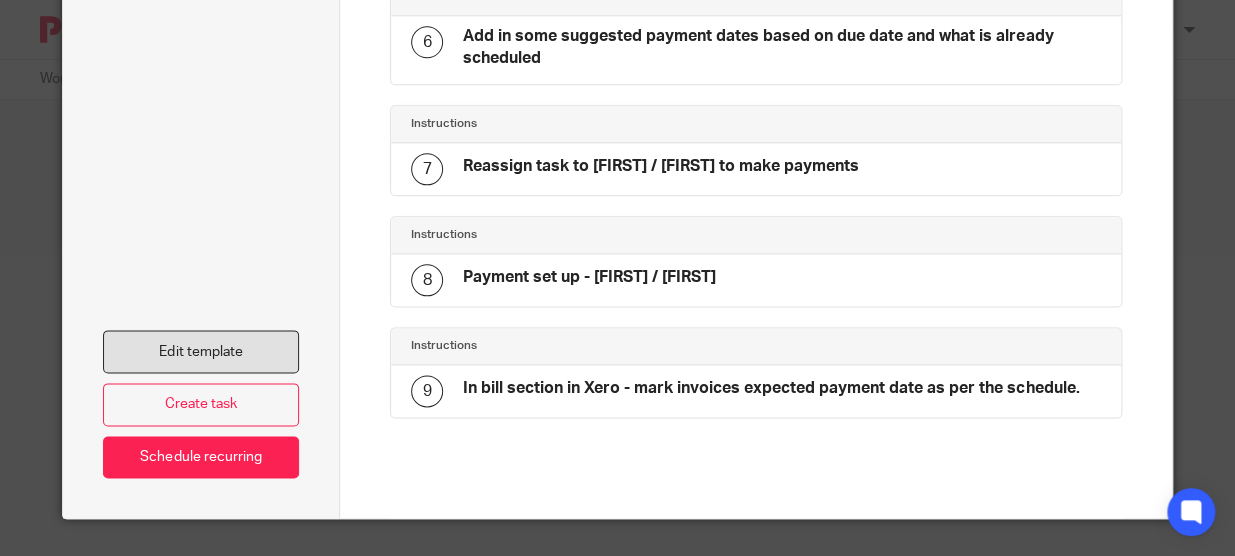 click on "Edit template" at bounding box center (201, 351) 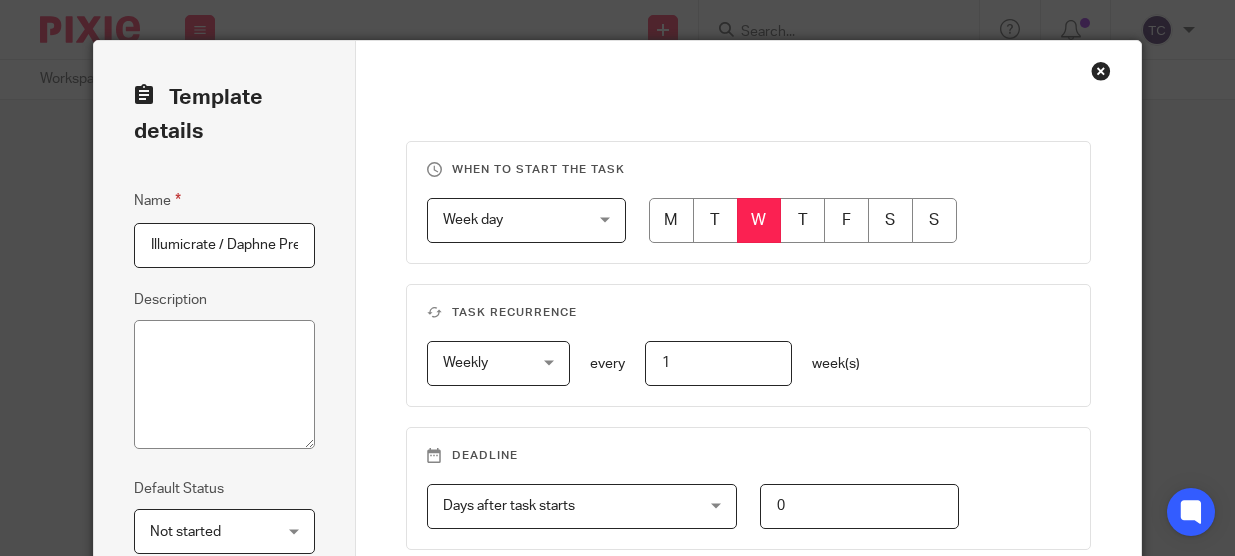 scroll, scrollTop: 0, scrollLeft: 0, axis: both 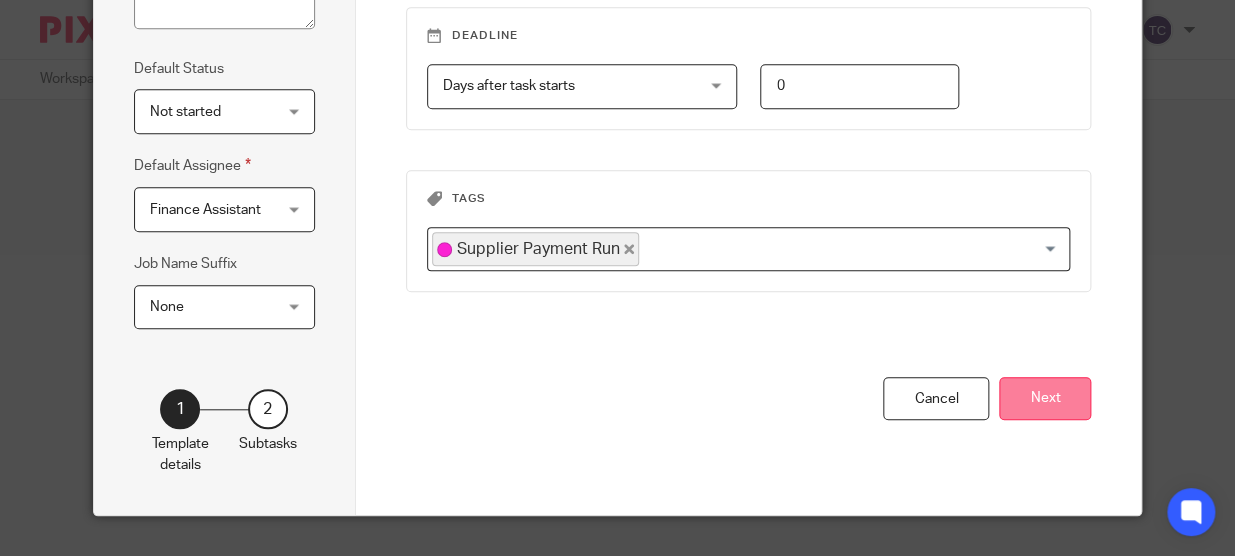 click on "Next" at bounding box center [1045, 398] 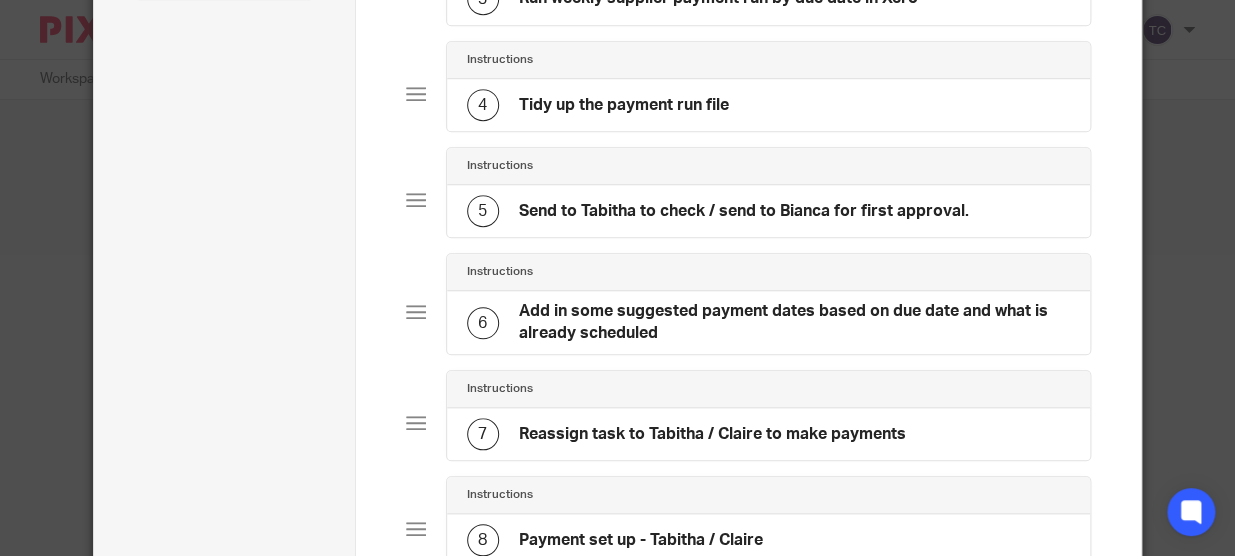 scroll, scrollTop: 0, scrollLeft: 0, axis: both 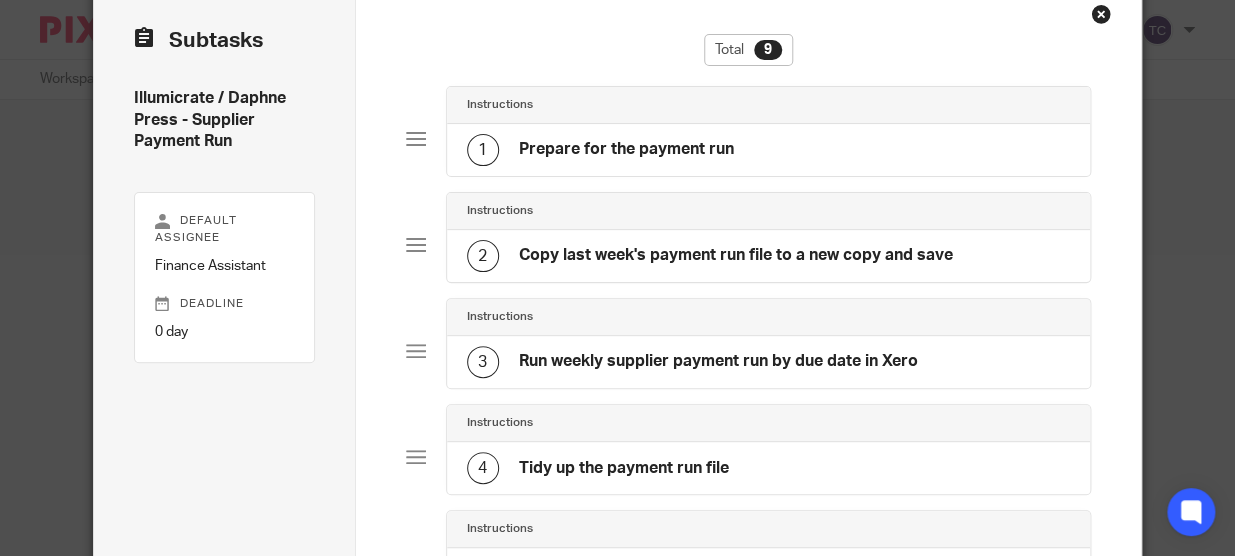 click on "1
Prepare for the payment run" 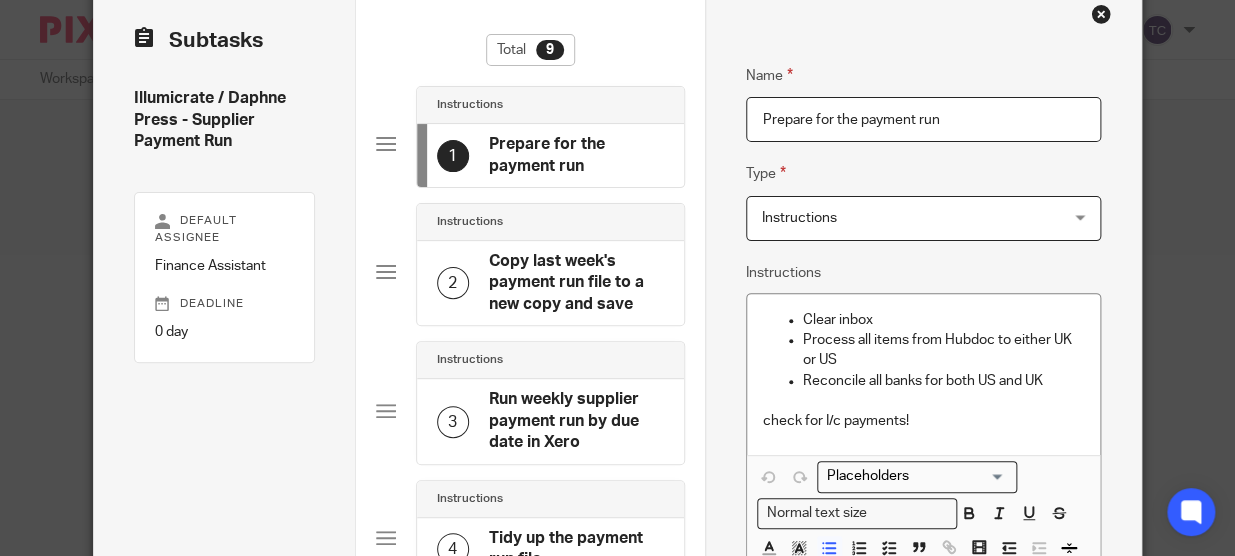 click on "Copy last week's payment run file to a new copy and save" 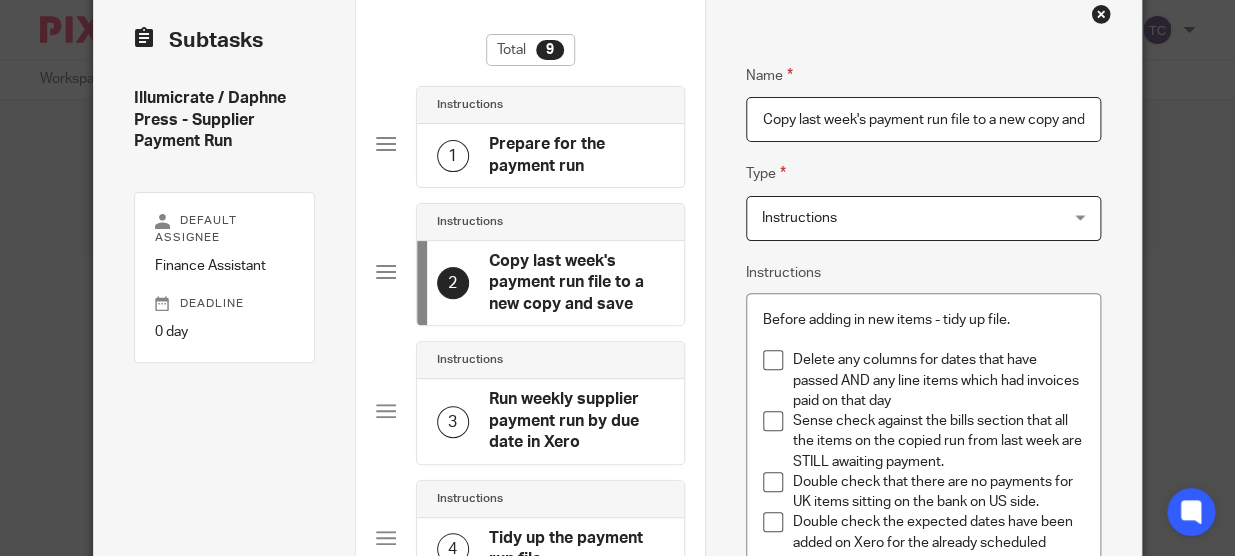 scroll, scrollTop: 0, scrollLeft: 36, axis: horizontal 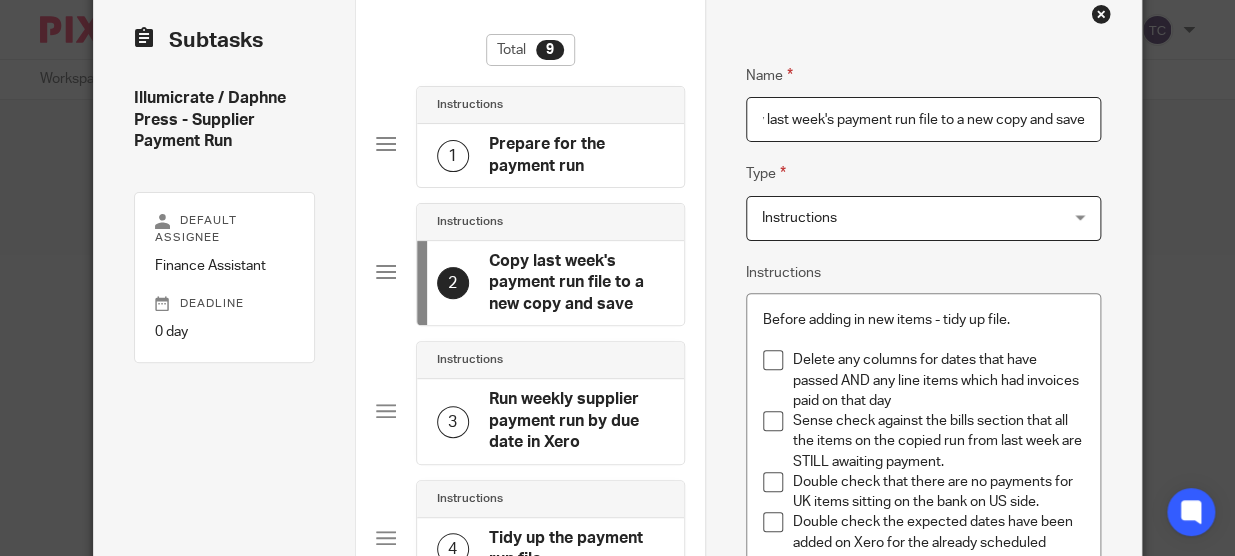 click on "Copy last week's payment run file to a new copy and save" at bounding box center (924, 119) 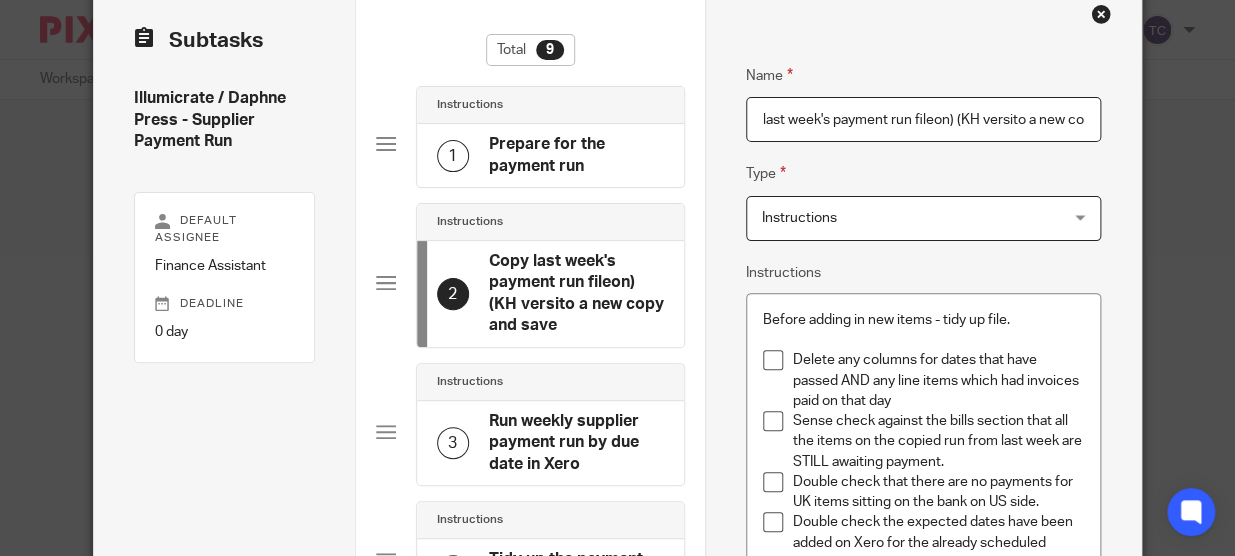 drag, startPoint x: 926, startPoint y: 119, endPoint x: 914, endPoint y: 151, distance: 34.176014 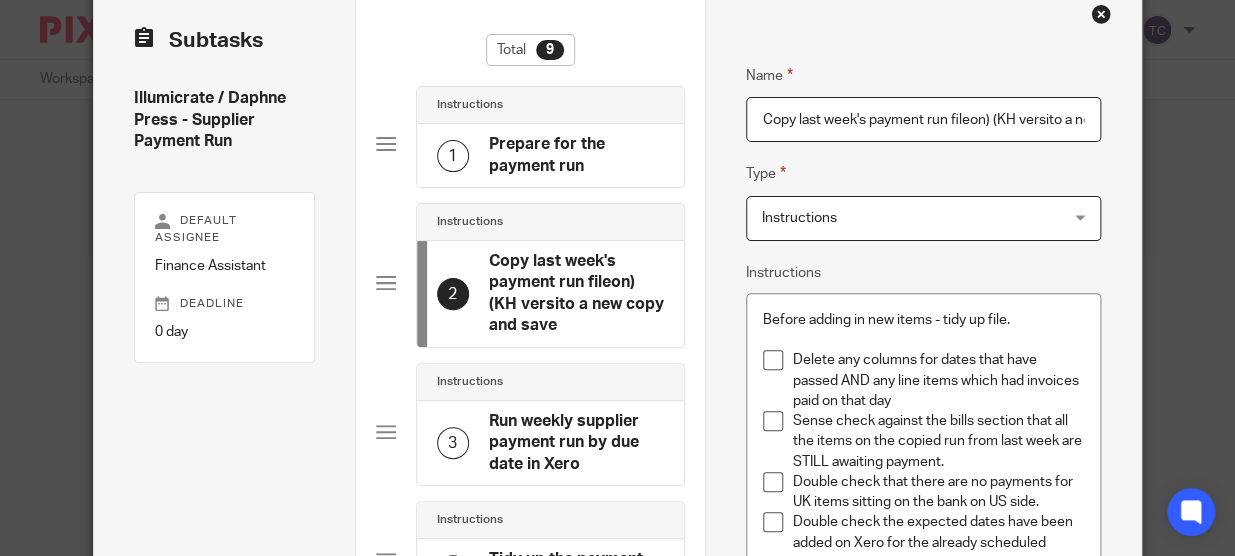 click on "Copy last week's payment run fileon) (KH versito a new copy and save" at bounding box center (924, 119) 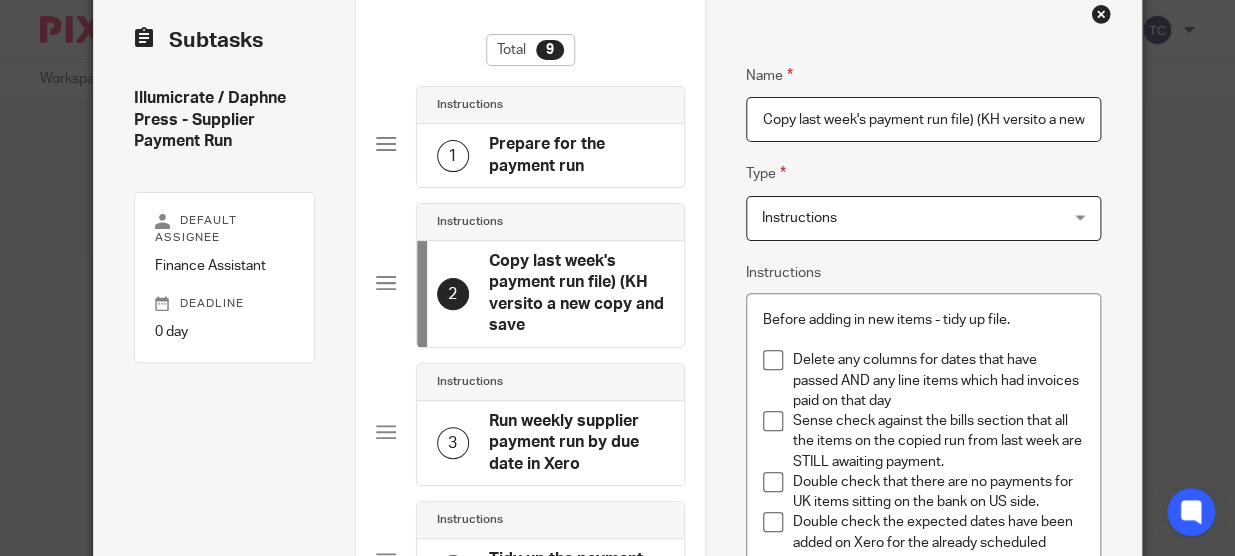 click on "Copy last week's payment run file) (KH versito a new copy and save" at bounding box center [924, 119] 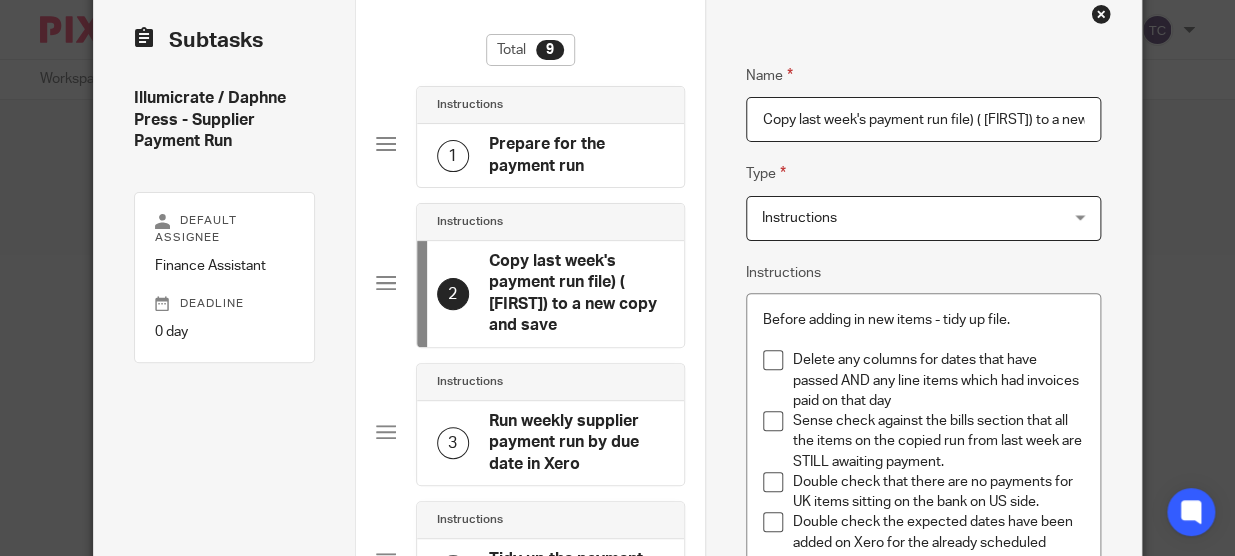 click on "Name
Copy last week's payment run file) (KH version) to a new copy and save
Type
Instructions
Instructions
Instructions
Document signing - request signature
Send automated email
Send email manually
Internal deadline
JobTemplate::TaskInstruction
Instructions
Before adding in new items - tidy up file.   Delete any columns for dates that have passed AND any line items which had invoices paid on that day   Sense check against the bills section that all the items on the copied run from last week are STILL awaiting payment.   Double check that there are no payments for UK items sitting on the bank on US side.   Double check the expected dates have been added on Xero for the already scheduled items.                       Loading...
Normal text size
Loading..." at bounding box center (924, 594) 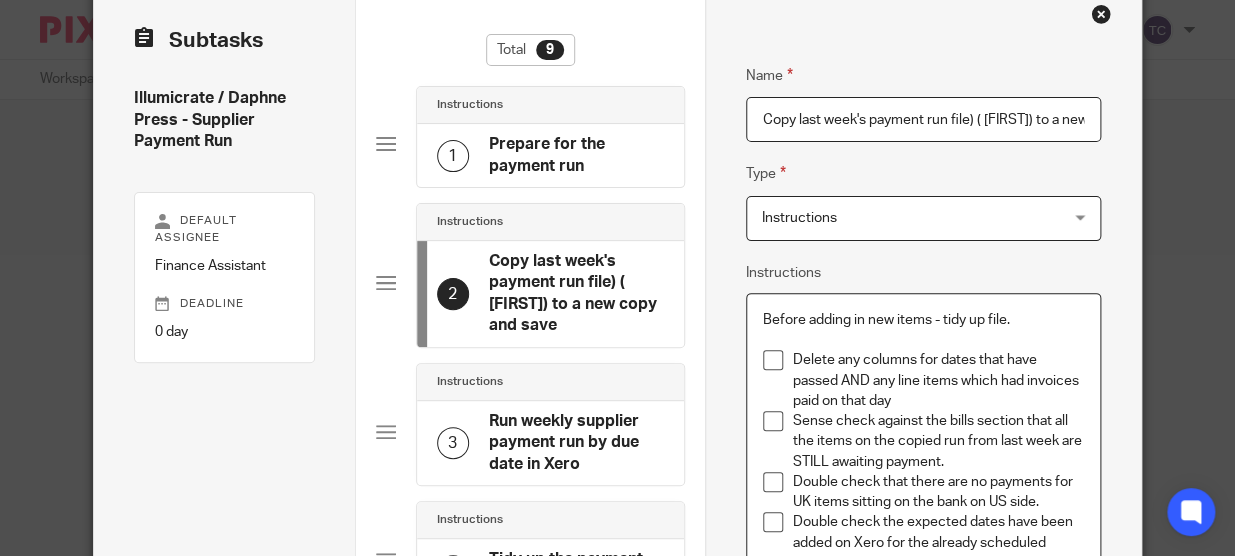 click on "Copy last week's payment run file) (KH version) to a new copy and save" at bounding box center (924, 119) 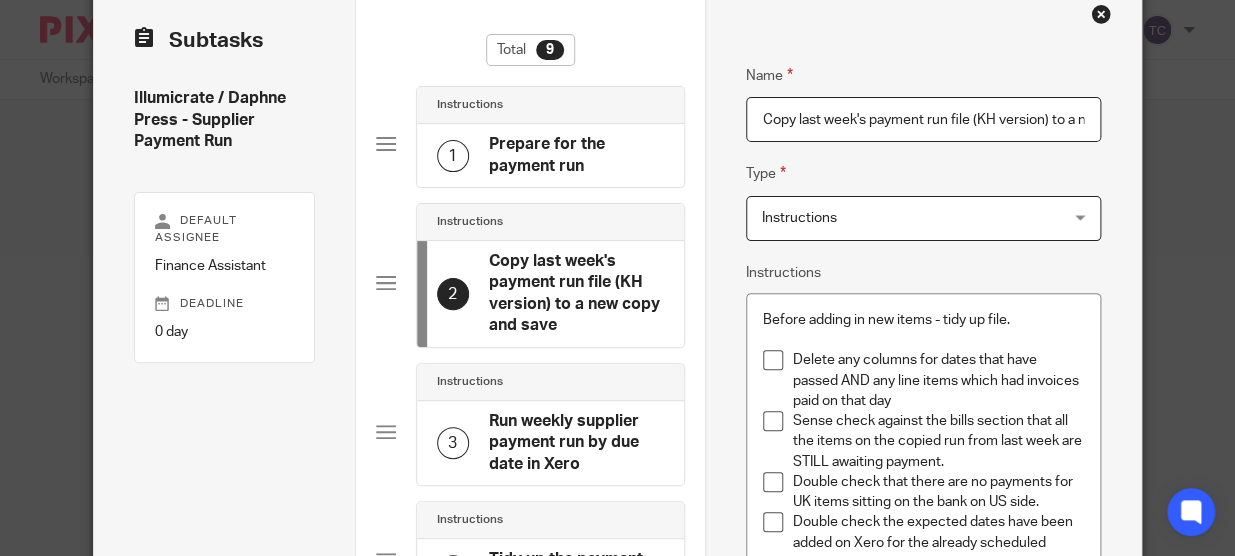 type on "Copy last week's payment run file (KH version) to a new copy and save" 